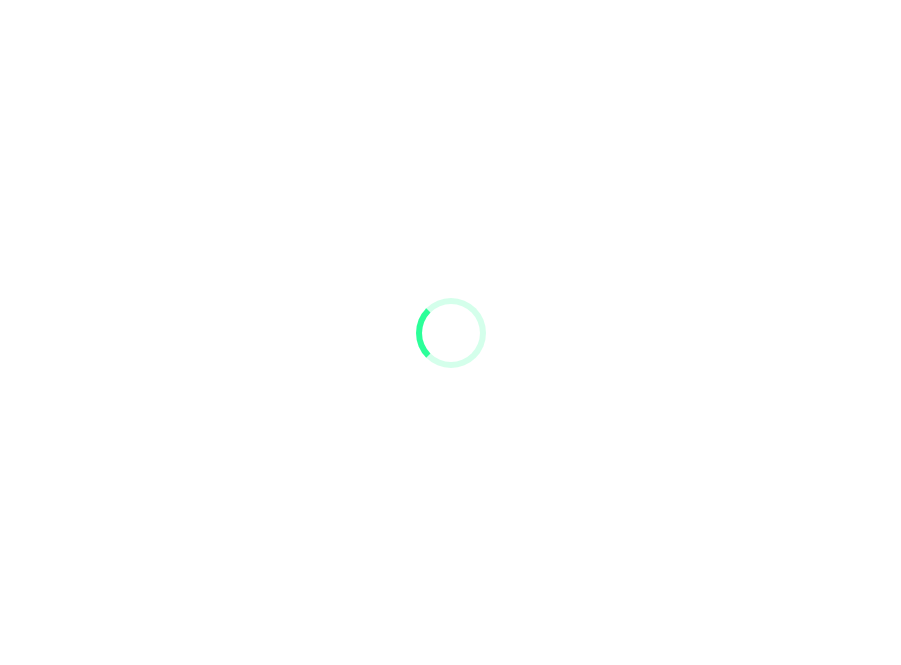 scroll, scrollTop: 0, scrollLeft: 0, axis: both 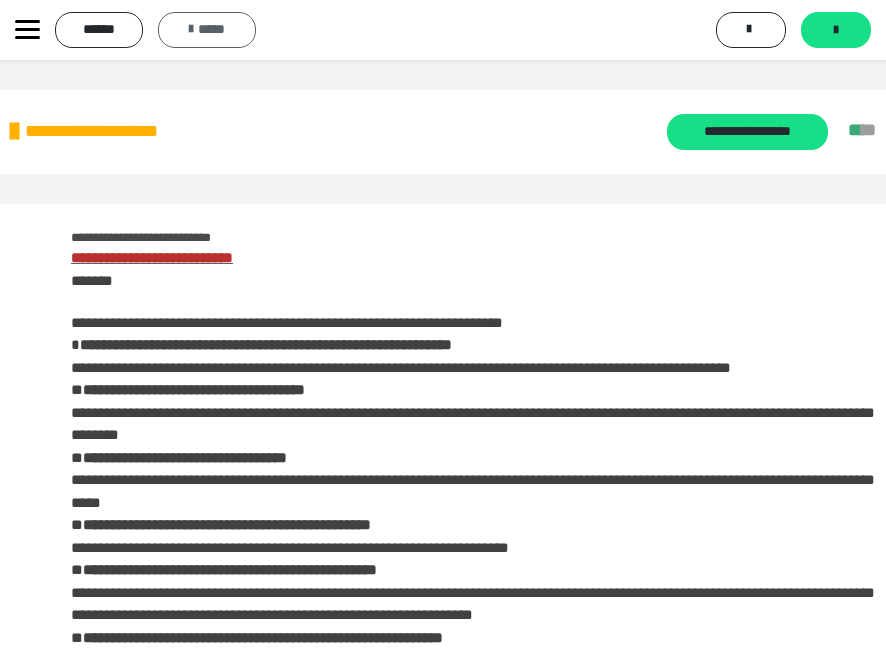 click on "*****" at bounding box center [207, 30] 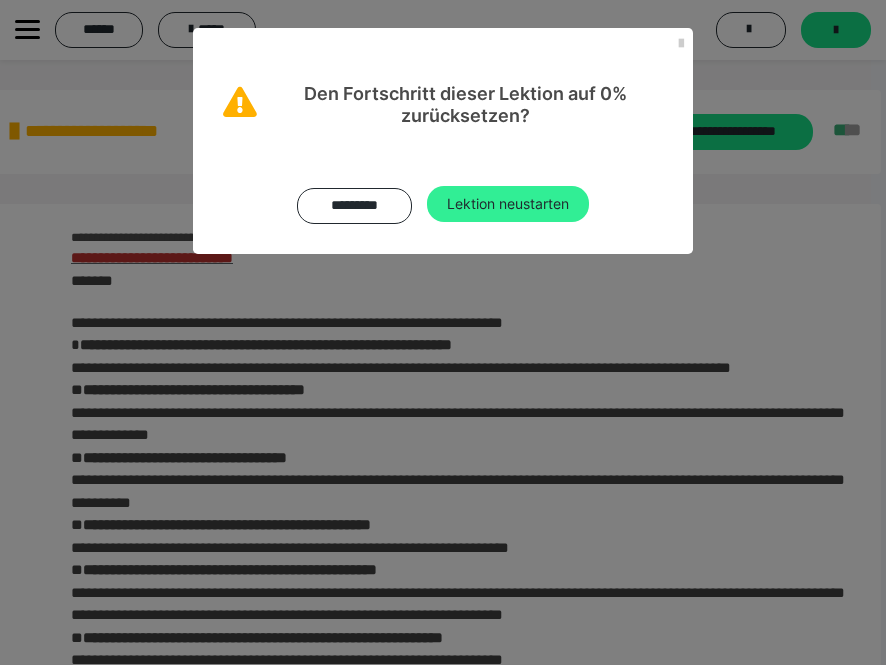 click on "Lektion neustarten" at bounding box center [508, 204] 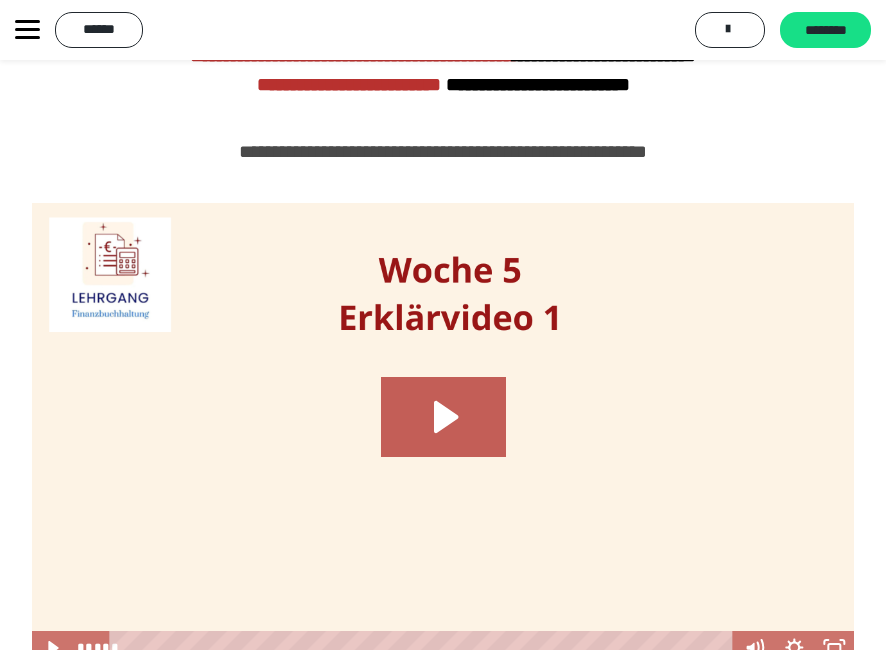 scroll, scrollTop: 200, scrollLeft: 0, axis: vertical 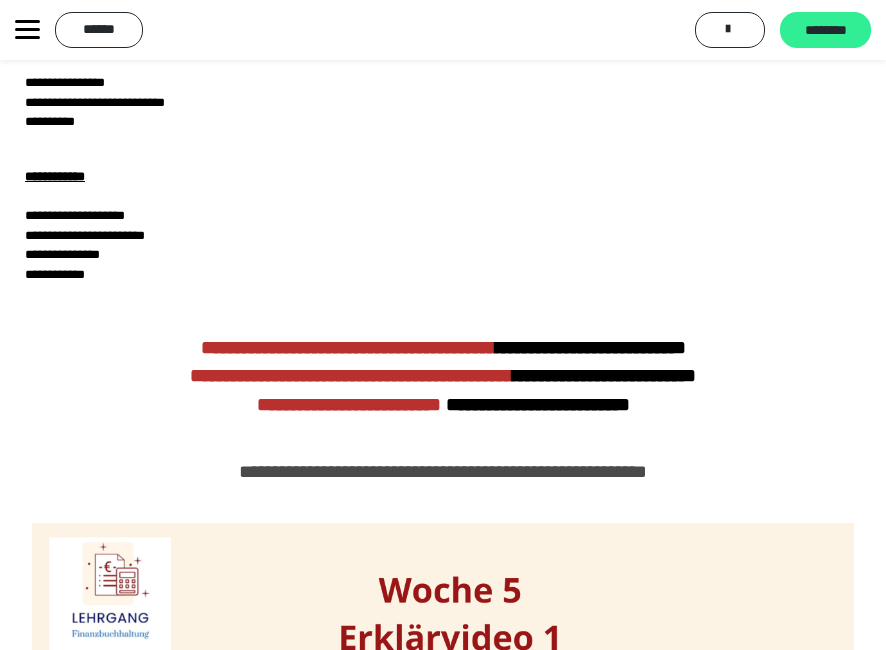 click on "********" at bounding box center (825, 30) 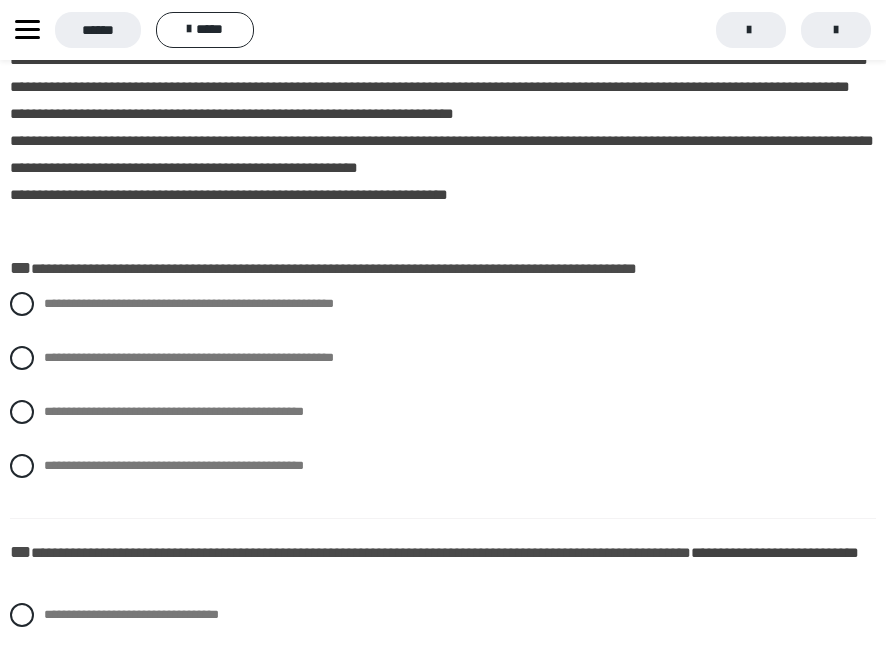 scroll, scrollTop: 826, scrollLeft: 0, axis: vertical 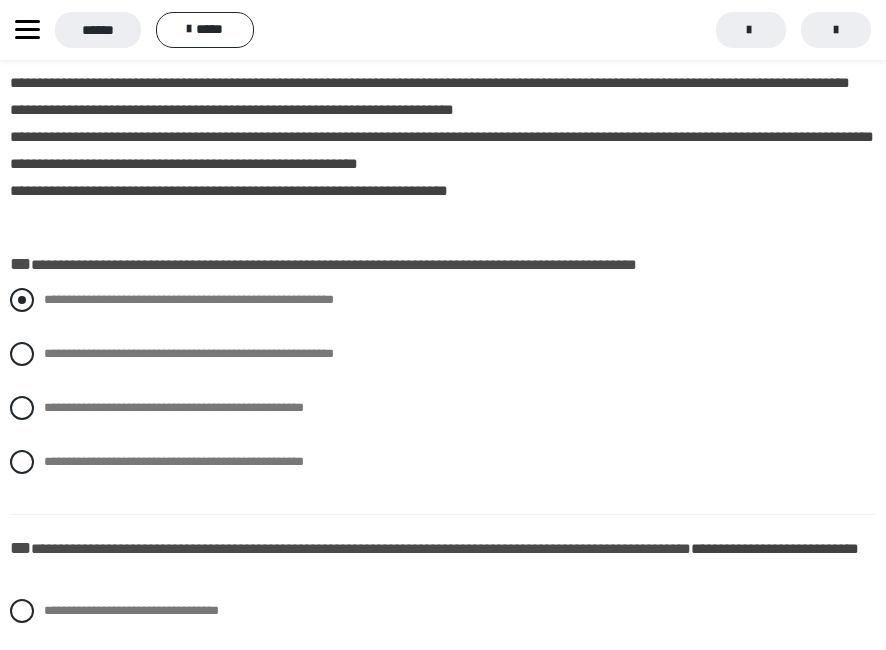 click on "**********" at bounding box center [443, 300] 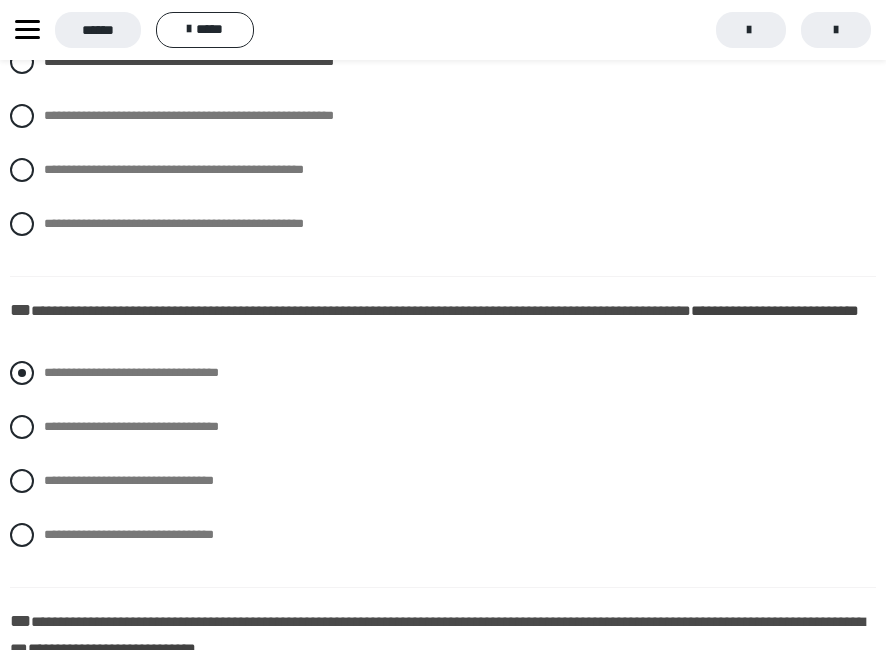 scroll, scrollTop: 1126, scrollLeft: 0, axis: vertical 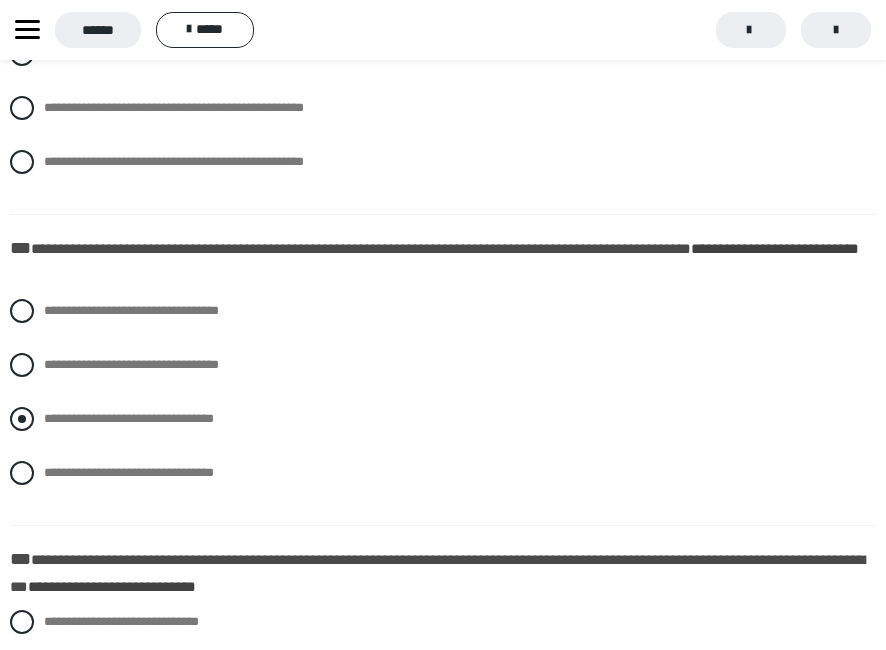 click at bounding box center (22, 419) 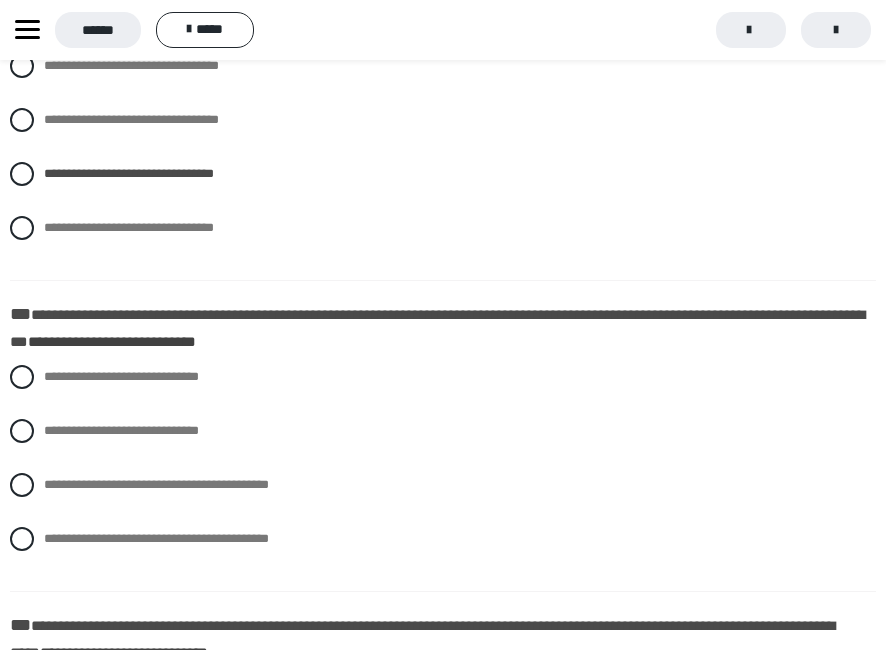 scroll, scrollTop: 1426, scrollLeft: 0, axis: vertical 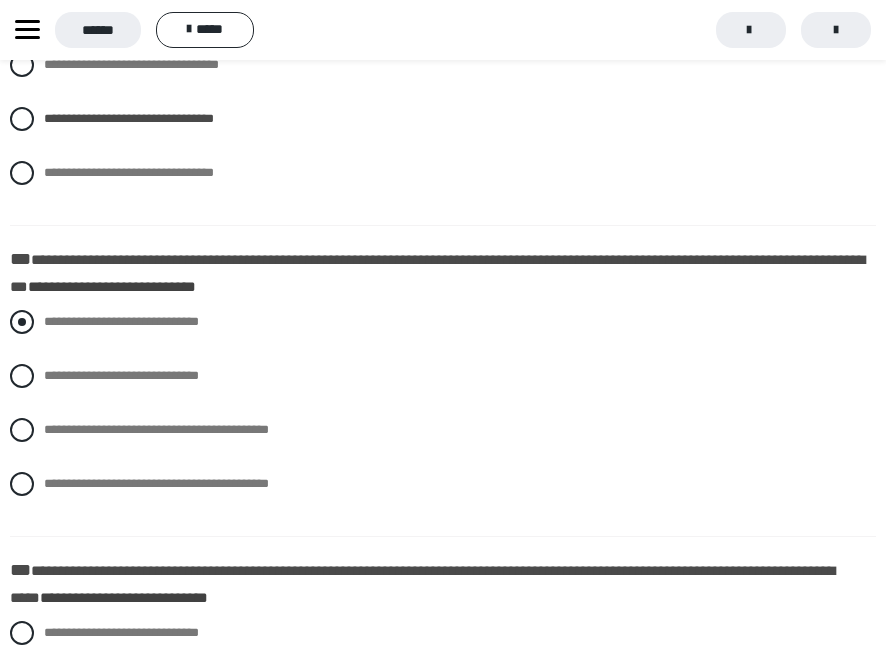 click at bounding box center (22, 322) 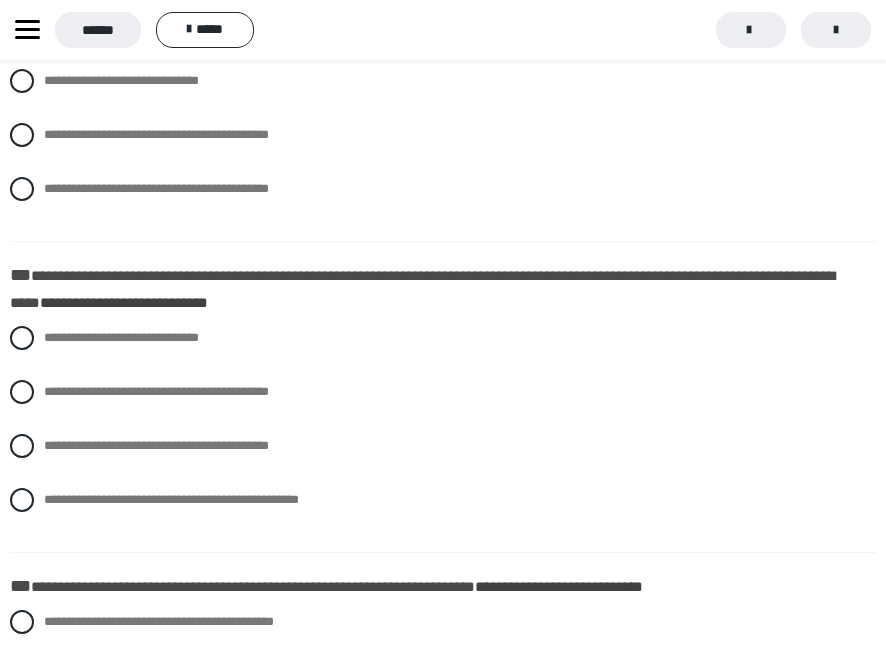 scroll, scrollTop: 1726, scrollLeft: 0, axis: vertical 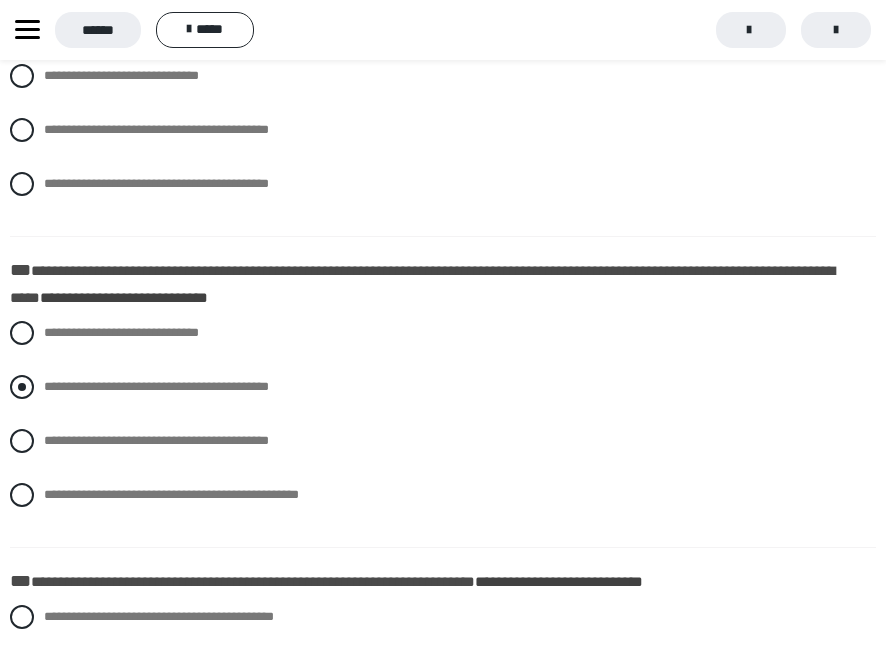 click at bounding box center [22, 387] 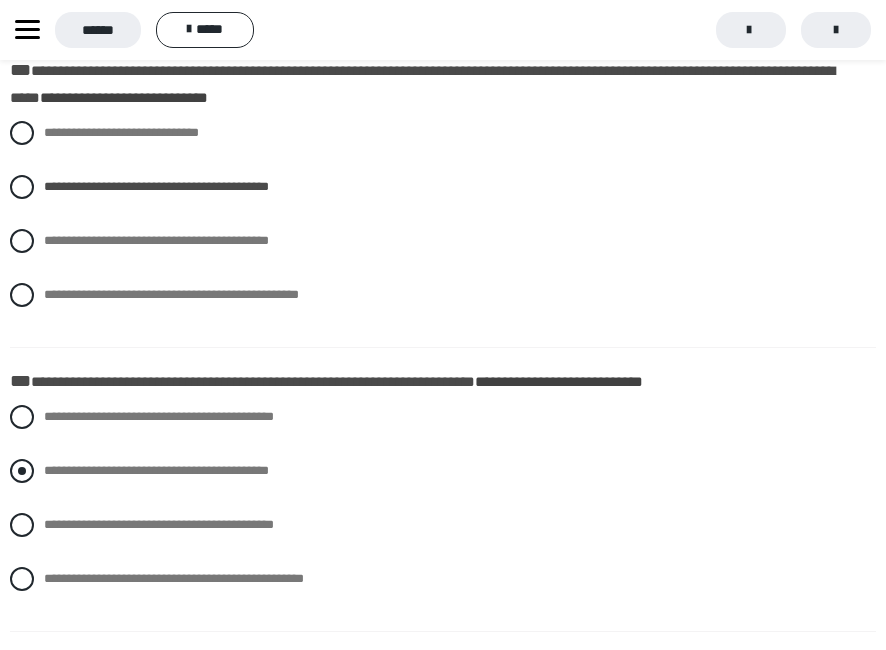 scroll, scrollTop: 2026, scrollLeft: 0, axis: vertical 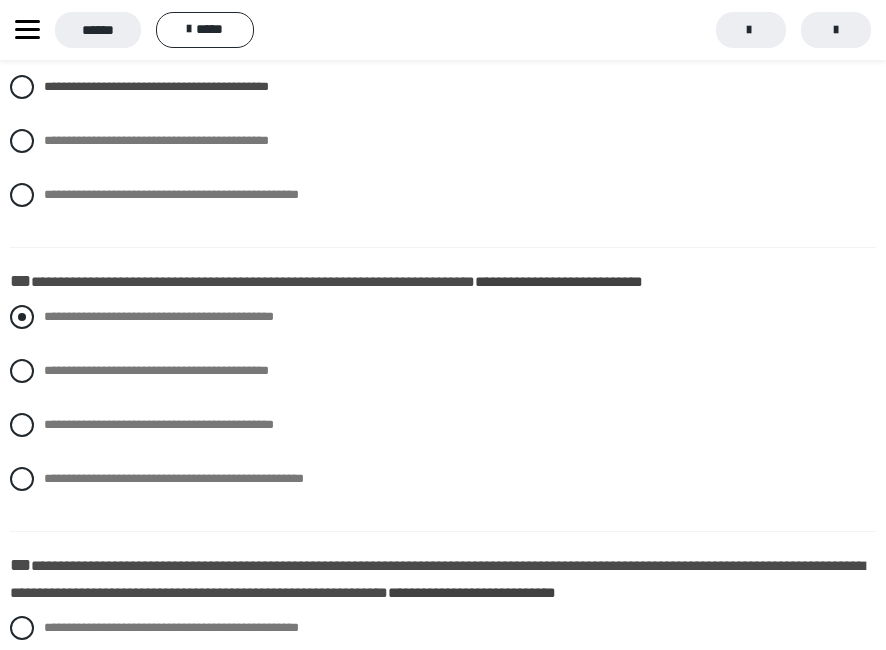 click at bounding box center [22, 317] 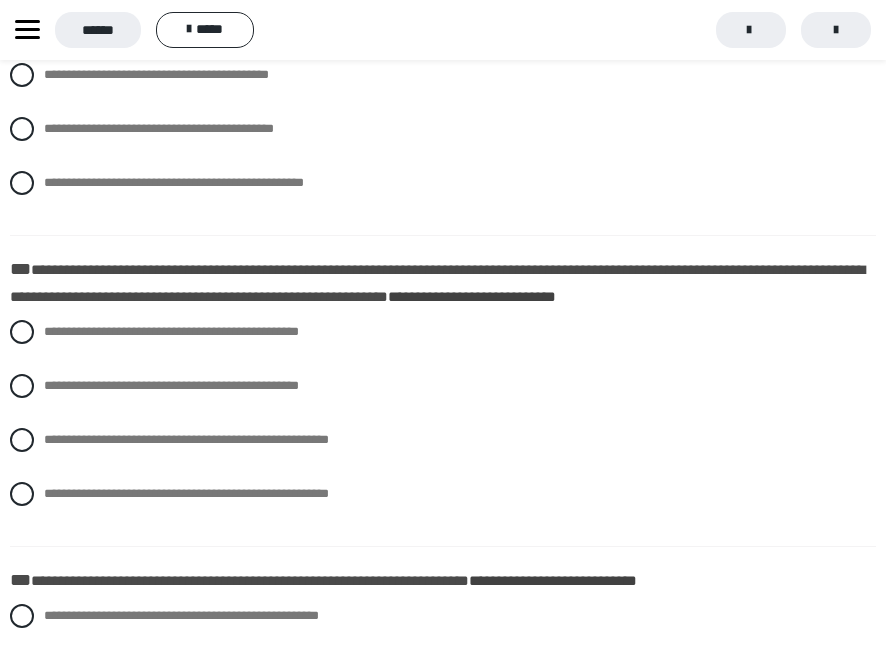 scroll, scrollTop: 2326, scrollLeft: 0, axis: vertical 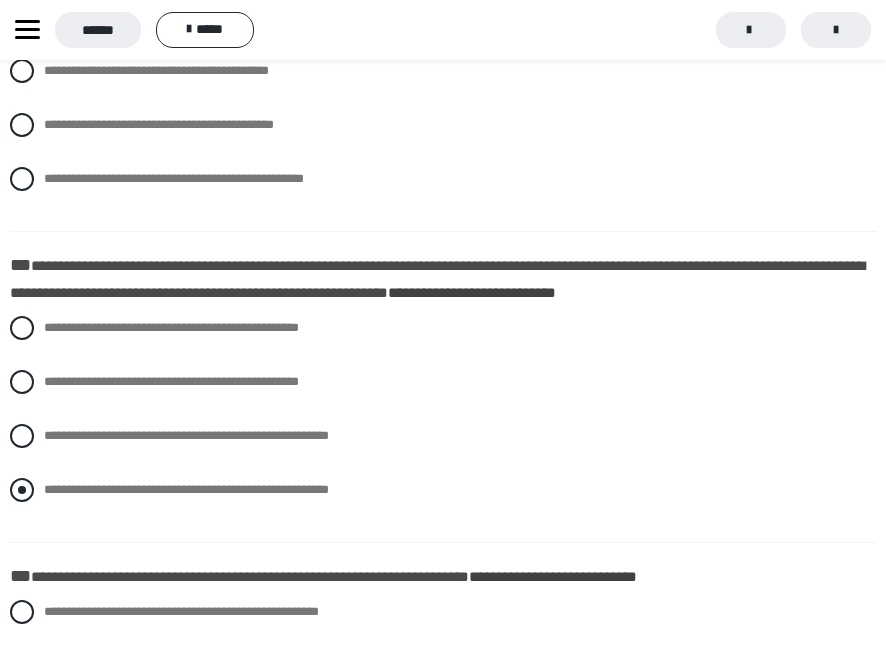 click at bounding box center (22, 490) 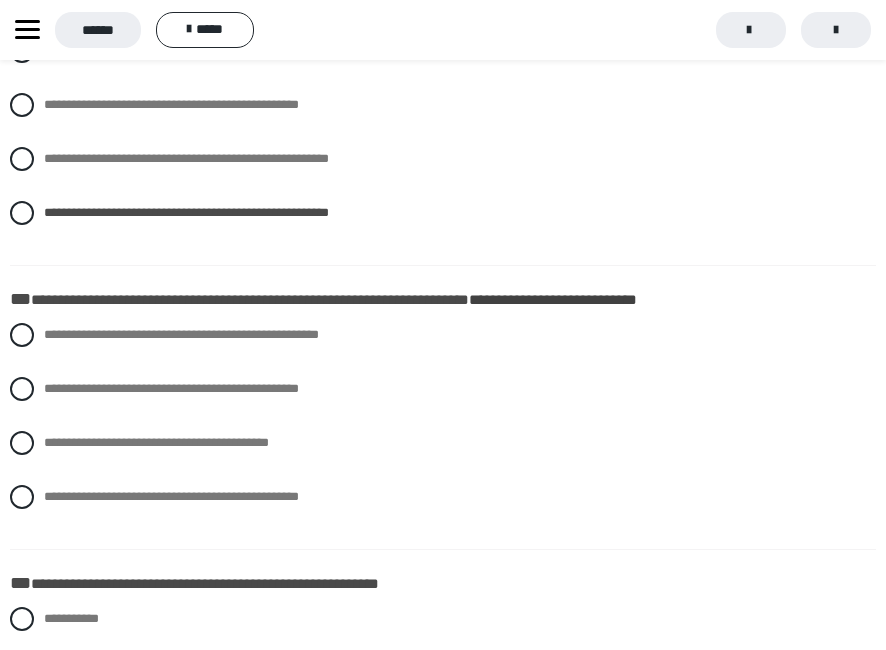 scroll, scrollTop: 2626, scrollLeft: 0, axis: vertical 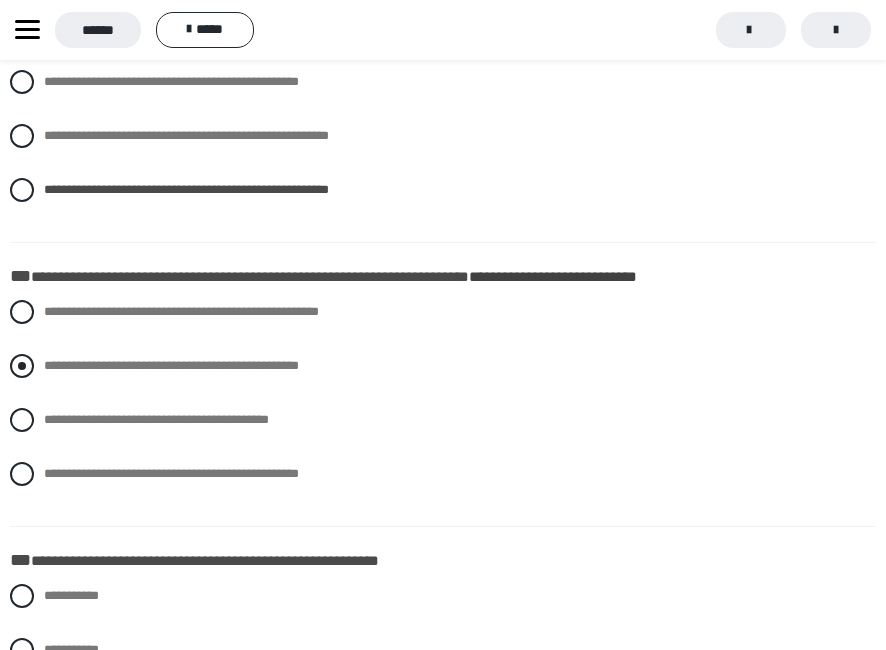 click at bounding box center [22, 366] 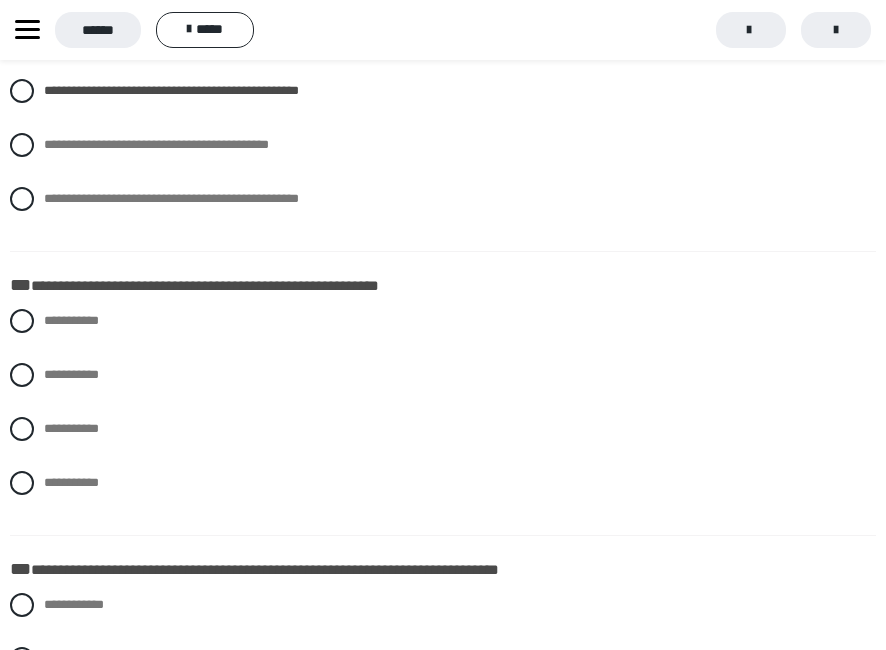 scroll, scrollTop: 2900, scrollLeft: 0, axis: vertical 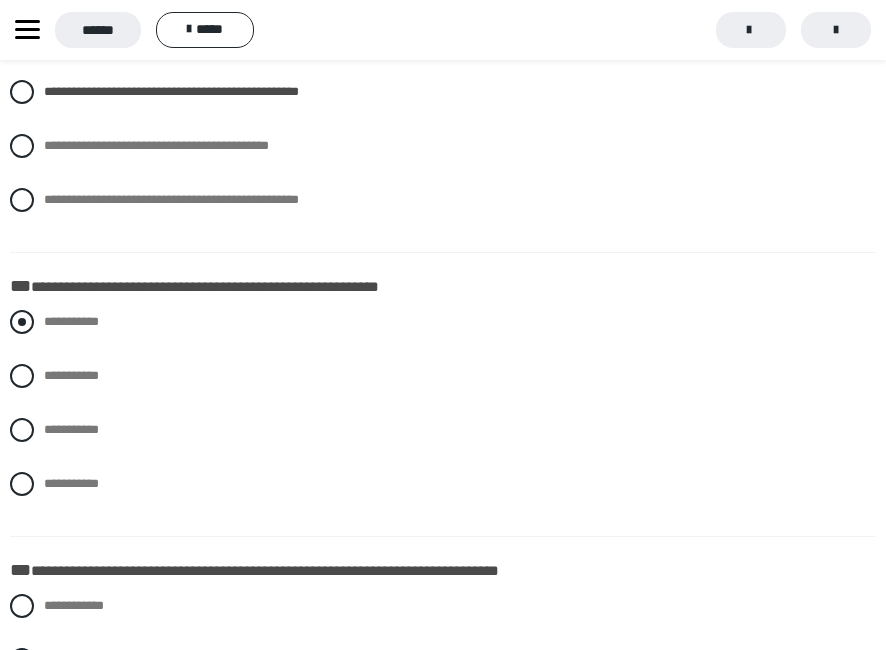 click at bounding box center (22, 322) 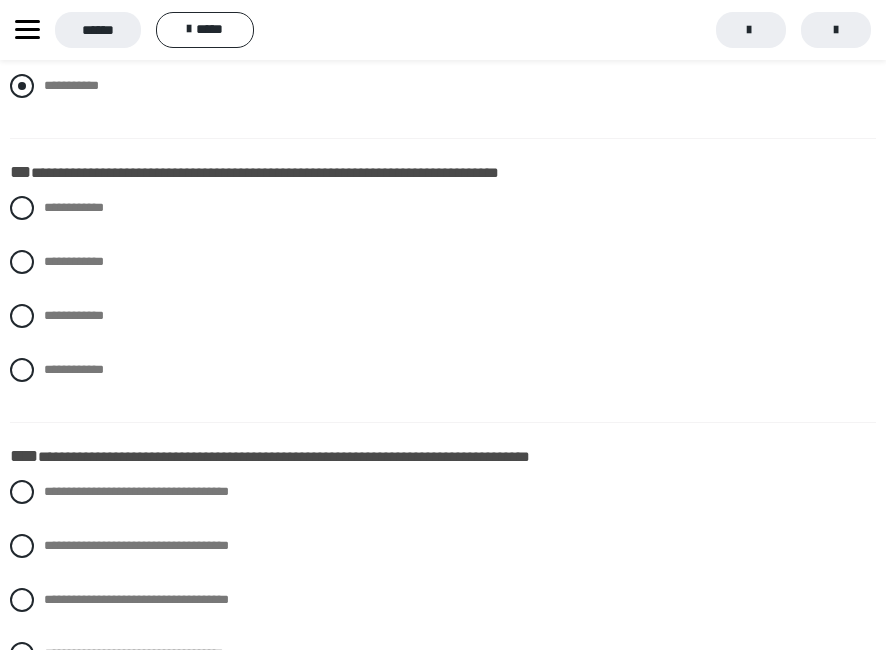 scroll, scrollTop: 3300, scrollLeft: 0, axis: vertical 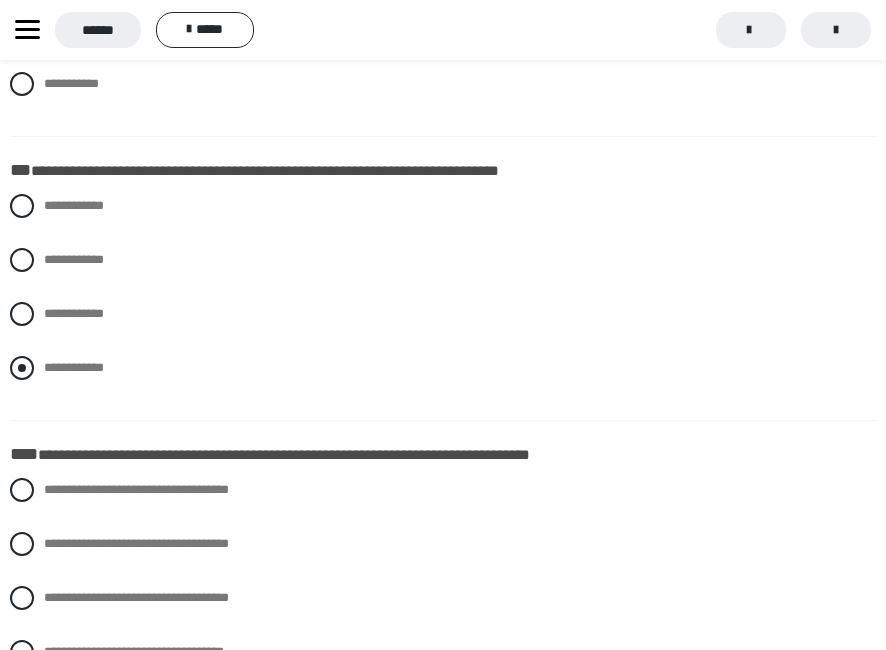click at bounding box center [22, 368] 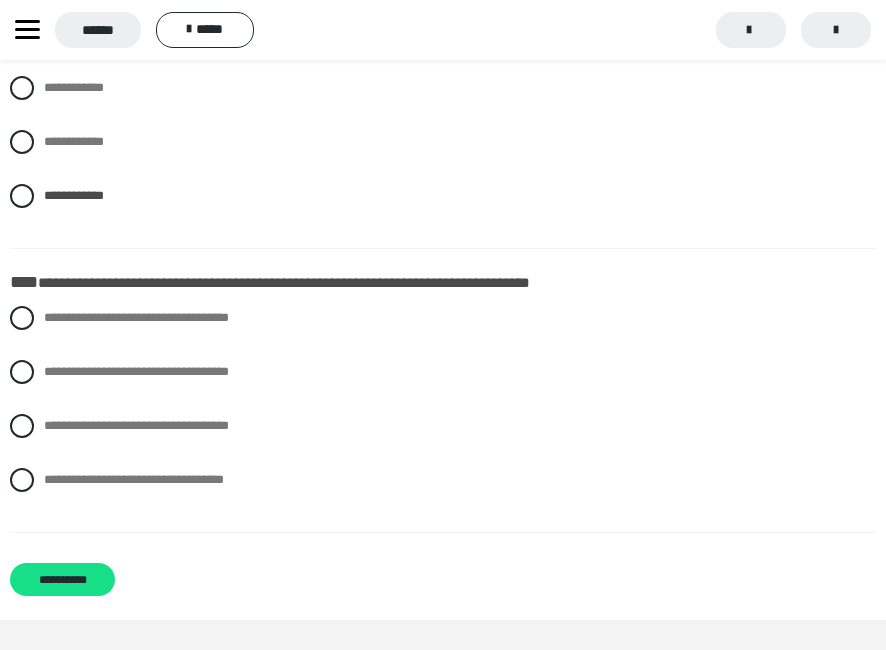 scroll, scrollTop: 3500, scrollLeft: 0, axis: vertical 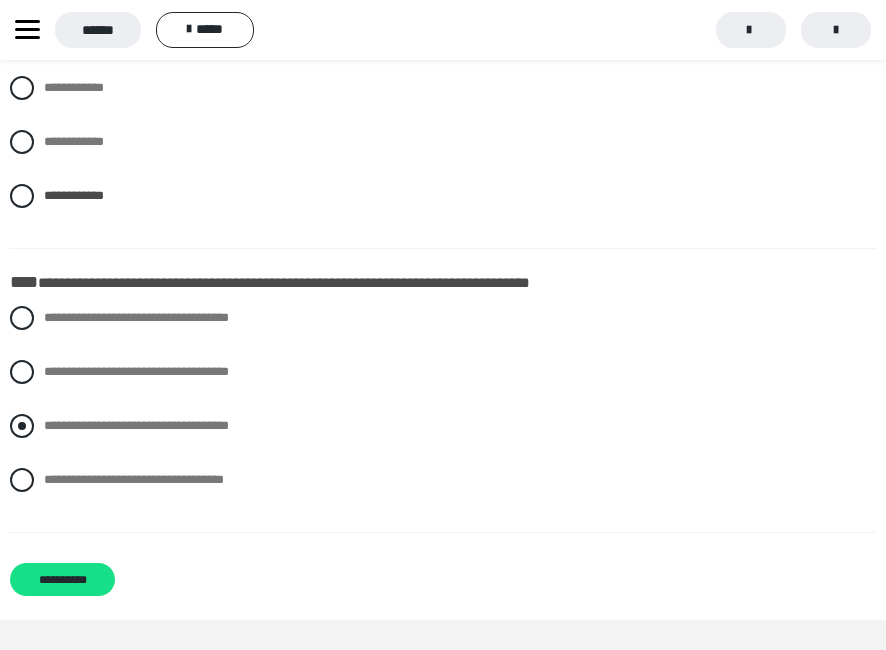 click at bounding box center [22, 426] 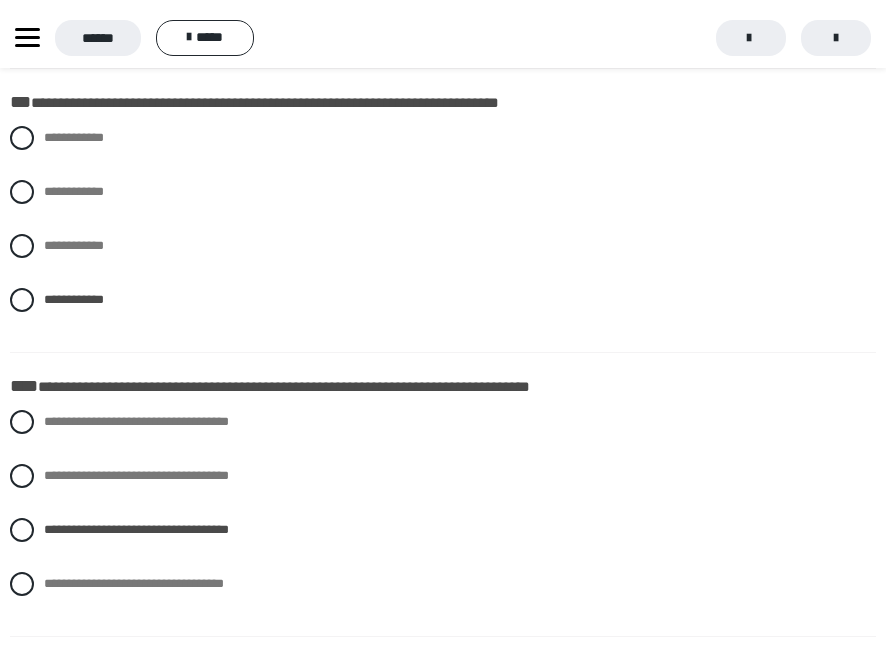 scroll, scrollTop: 3526, scrollLeft: 0, axis: vertical 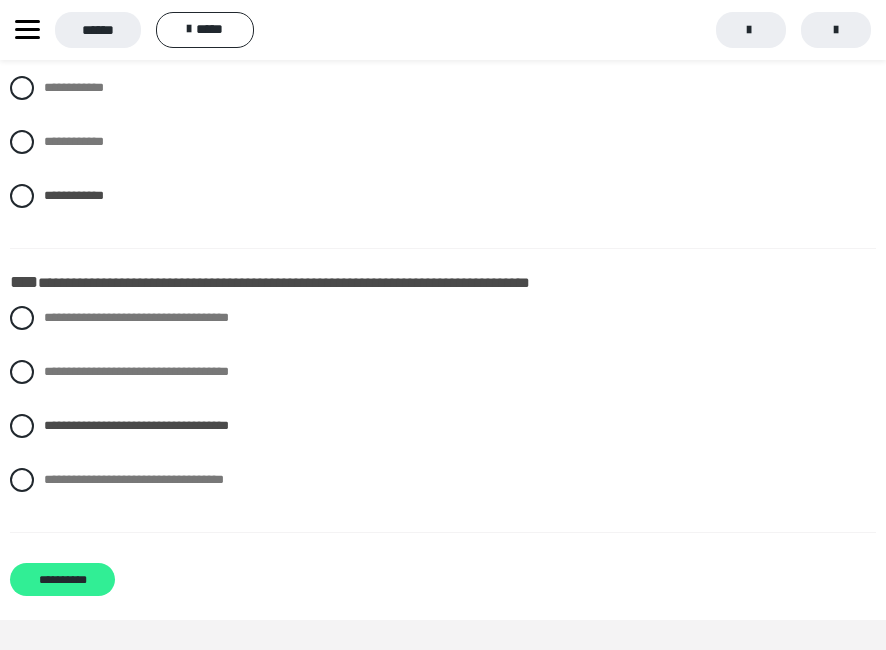 click on "**********" at bounding box center (62, 579) 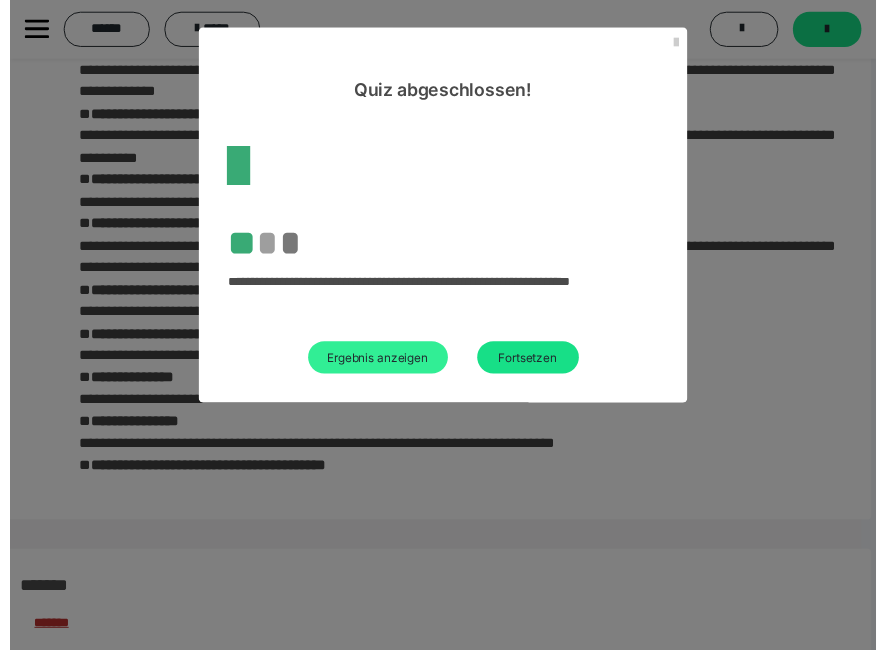 scroll, scrollTop: 2881, scrollLeft: 0, axis: vertical 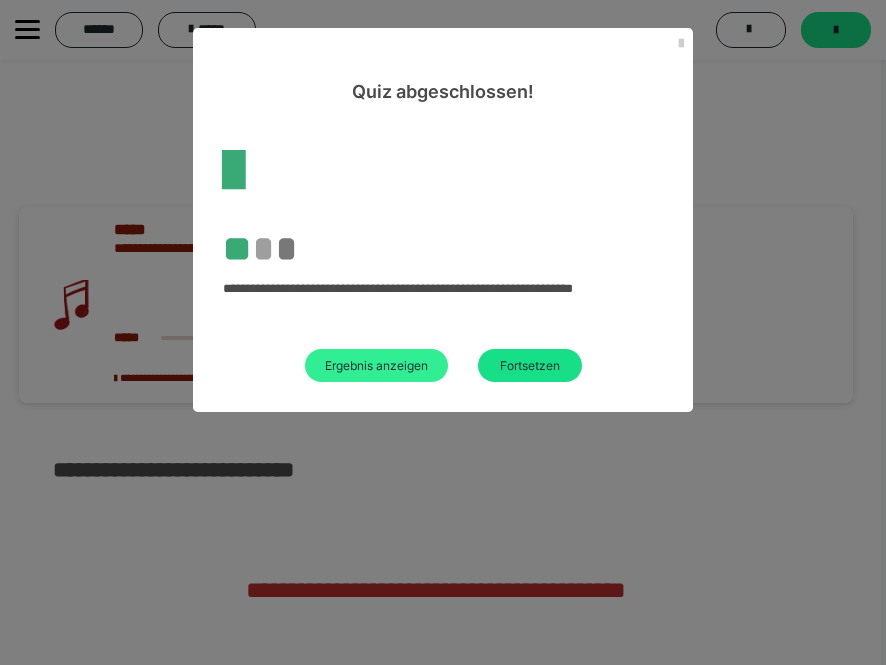 click on "Ergebnis anzeigen" at bounding box center [376, 365] 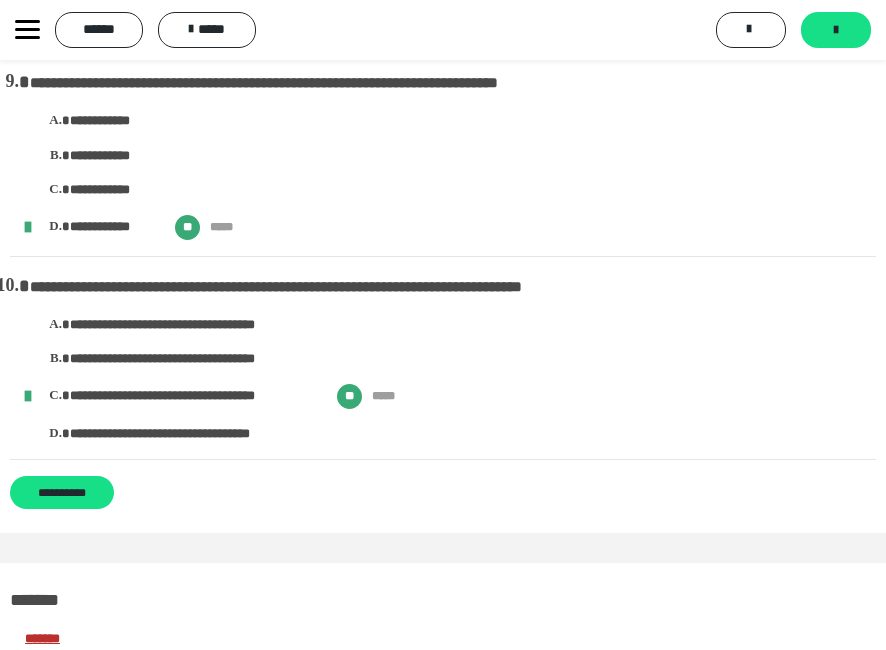 scroll, scrollTop: 1900, scrollLeft: 0, axis: vertical 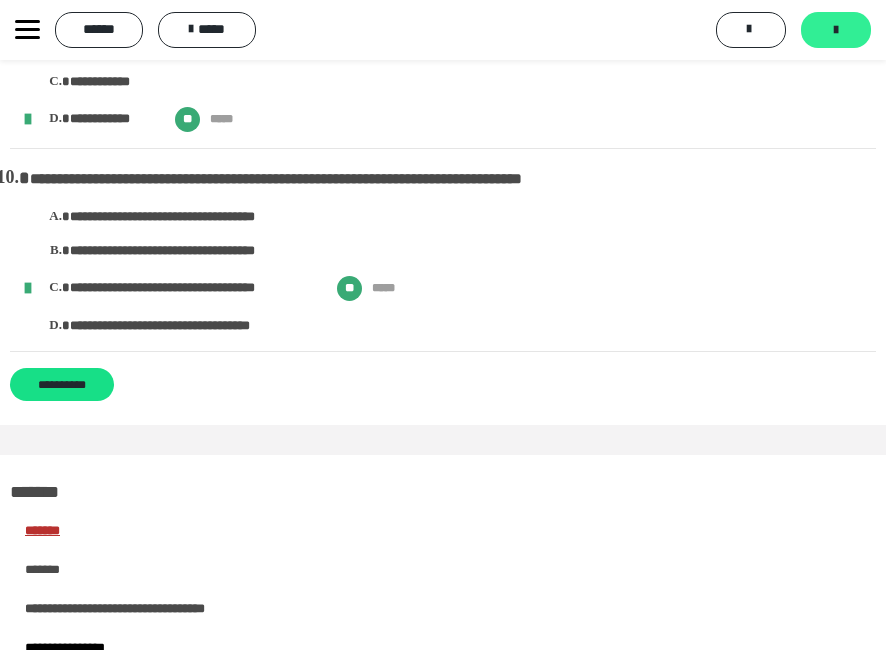 click on "*******" at bounding box center (836, 30) 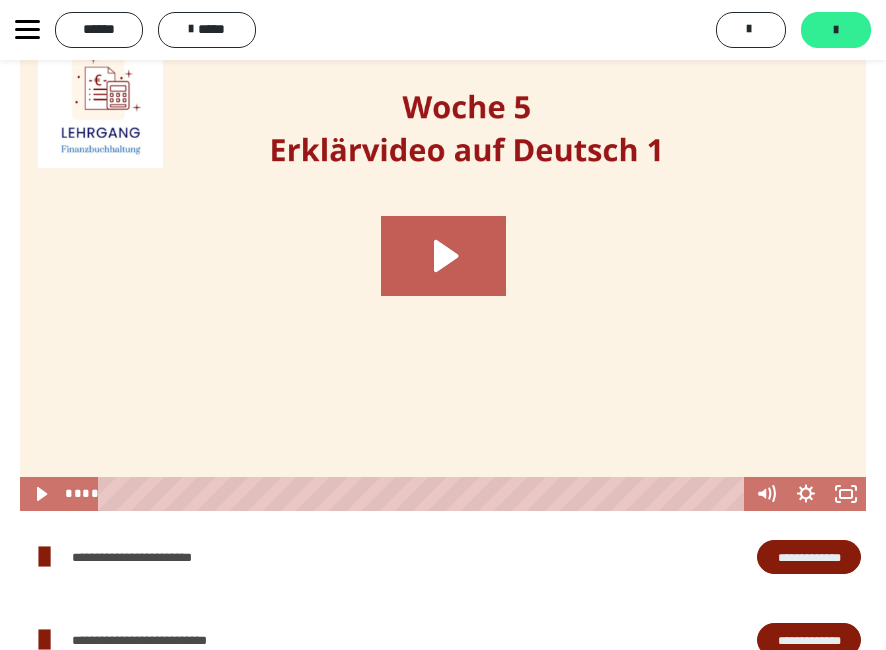 scroll, scrollTop: 0, scrollLeft: 0, axis: both 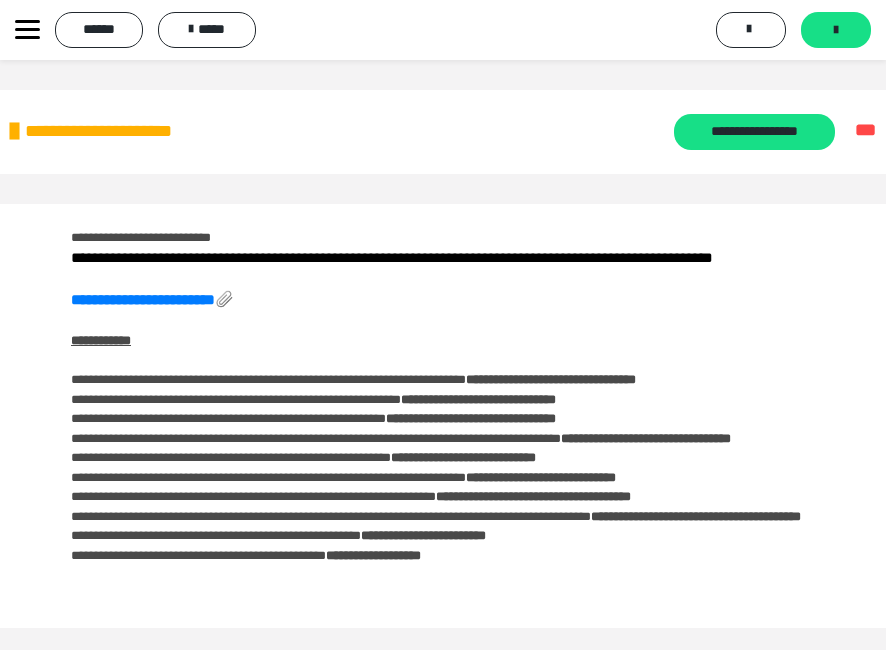 click 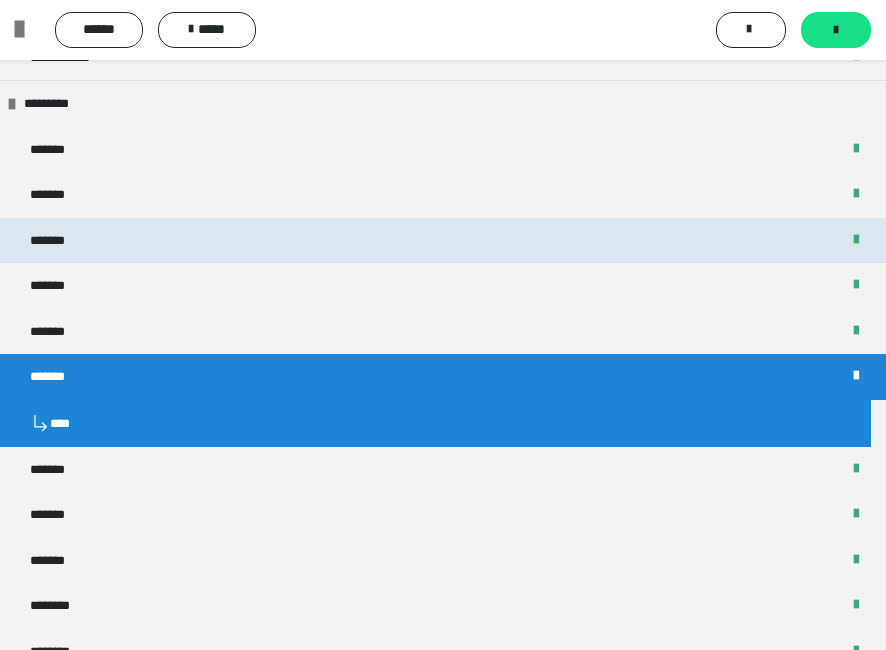 scroll, scrollTop: 700, scrollLeft: 0, axis: vertical 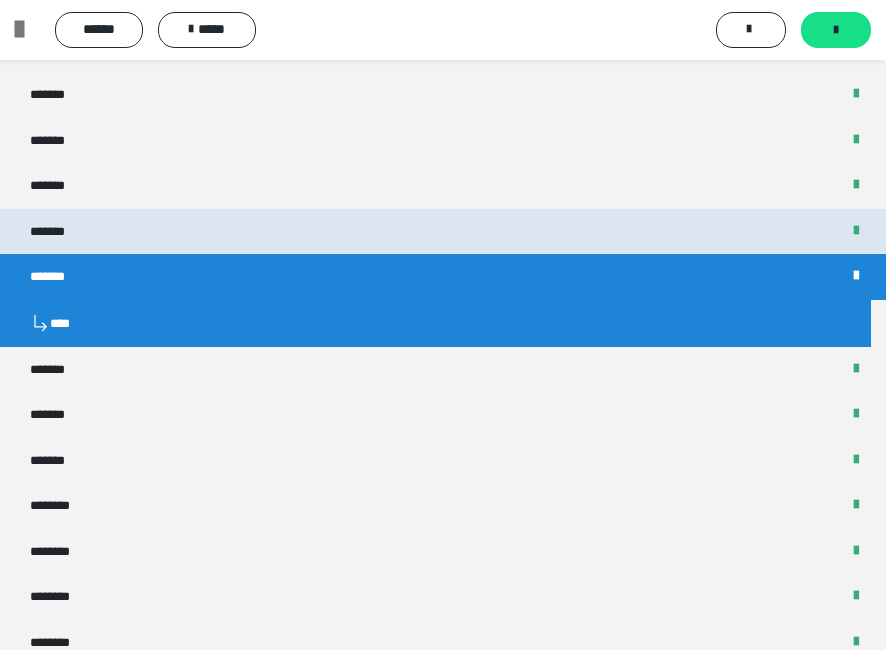 click on "*******" at bounding box center [443, 232] 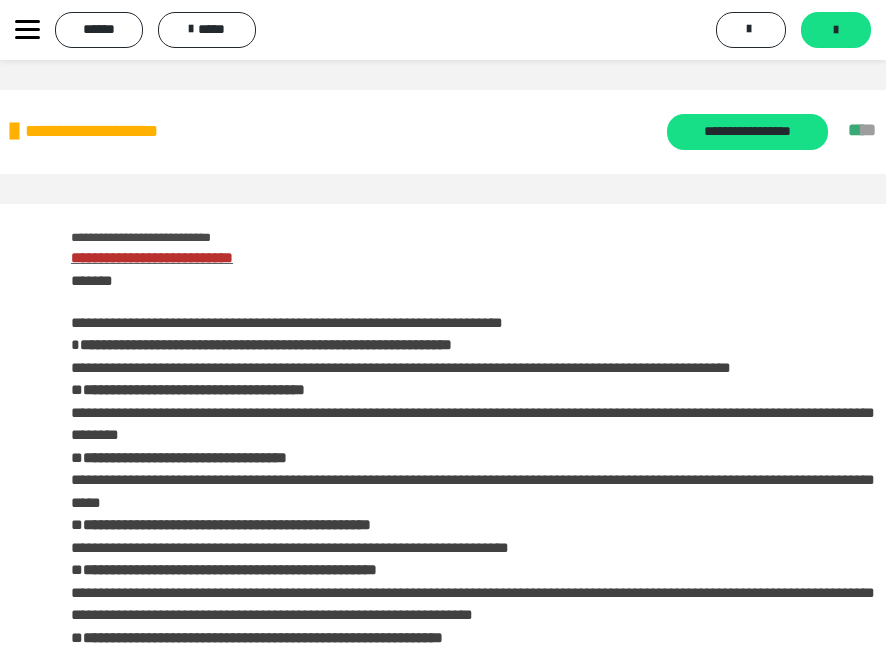 click on "**********" at bounding box center [151, 30] 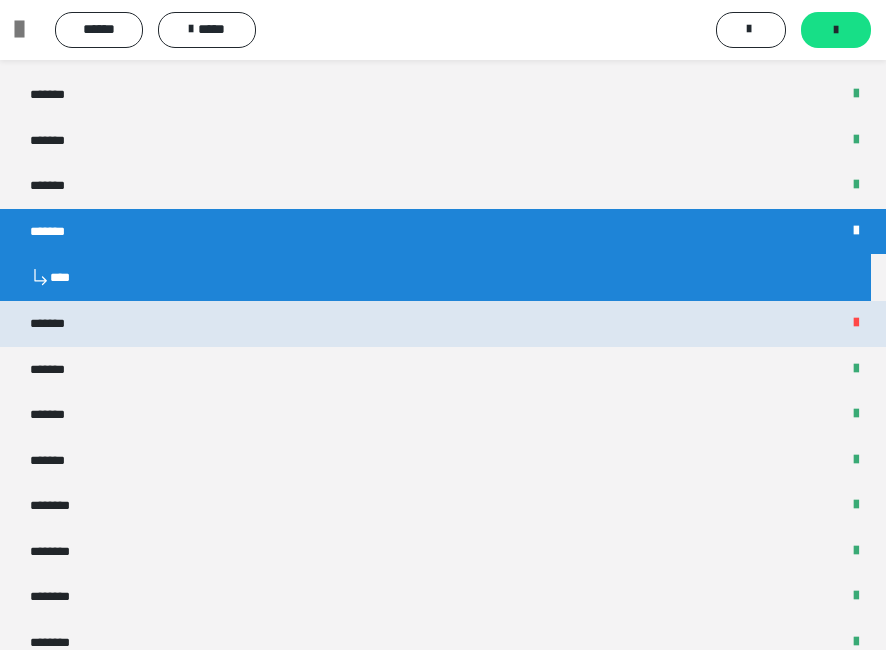 click on "*******" at bounding box center [58, 324] 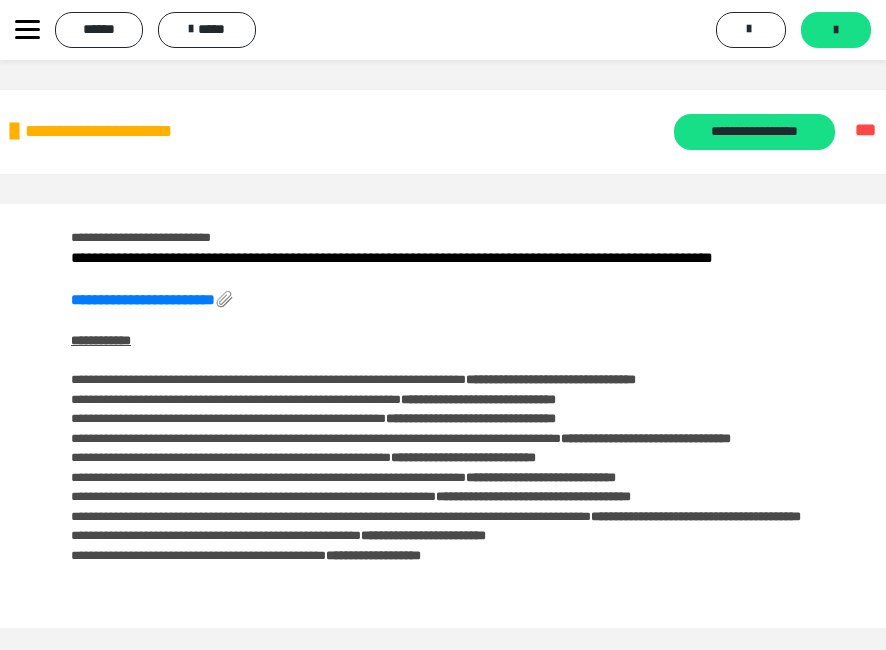 click 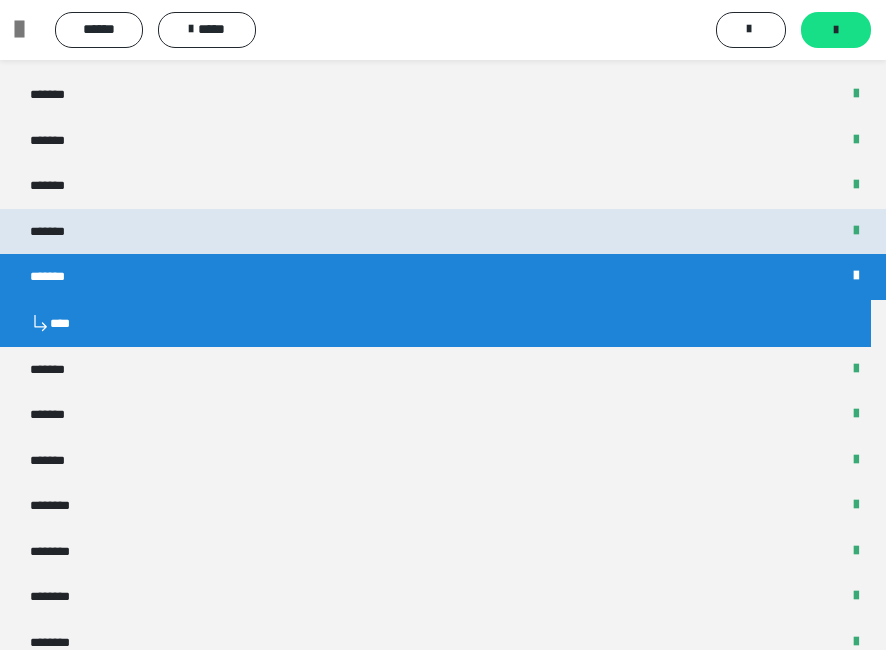 click on "*******" at bounding box center (443, 232) 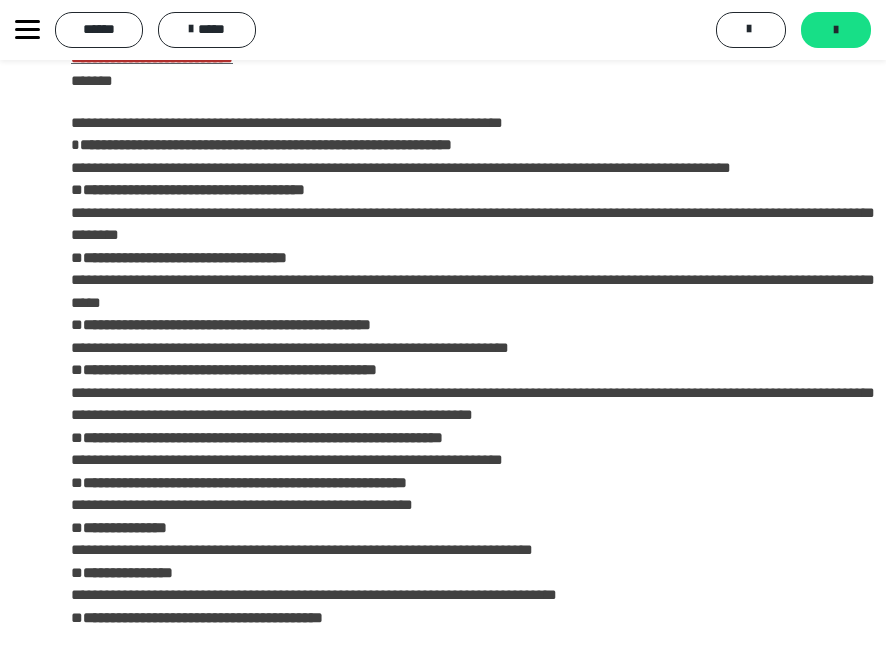 scroll, scrollTop: 100, scrollLeft: 0, axis: vertical 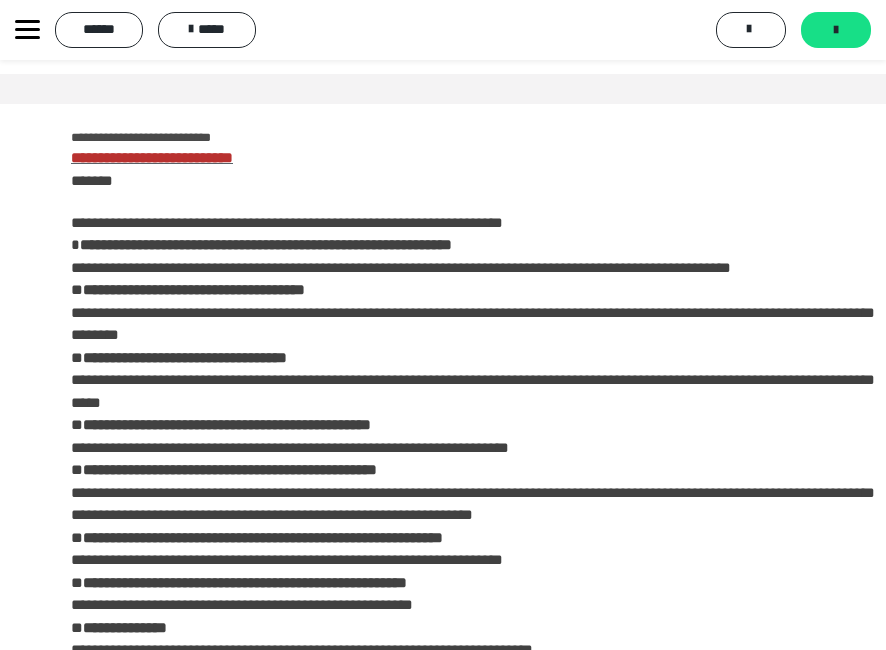 click at bounding box center [27, 30] 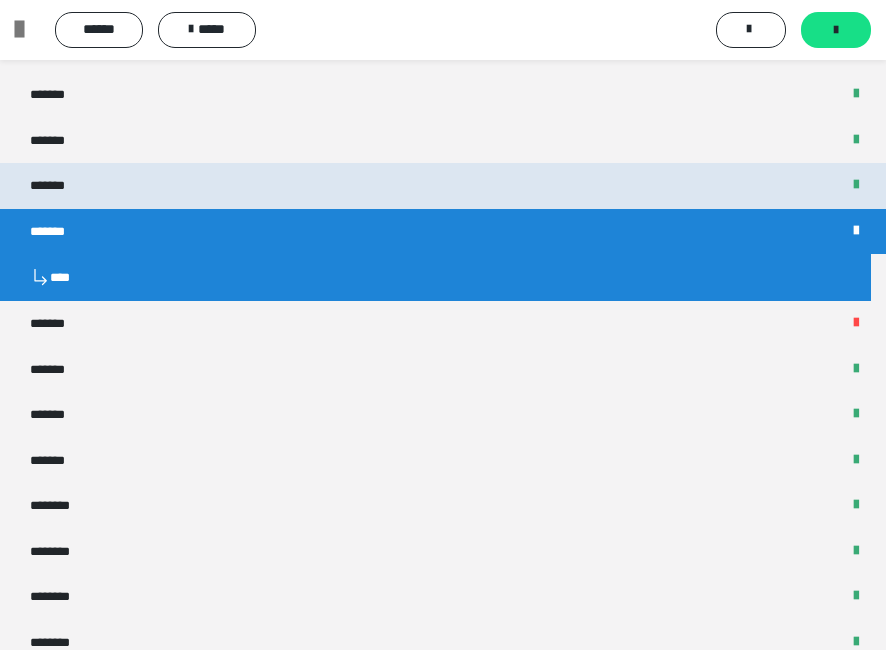 click on "*******" at bounding box center [59, 186] 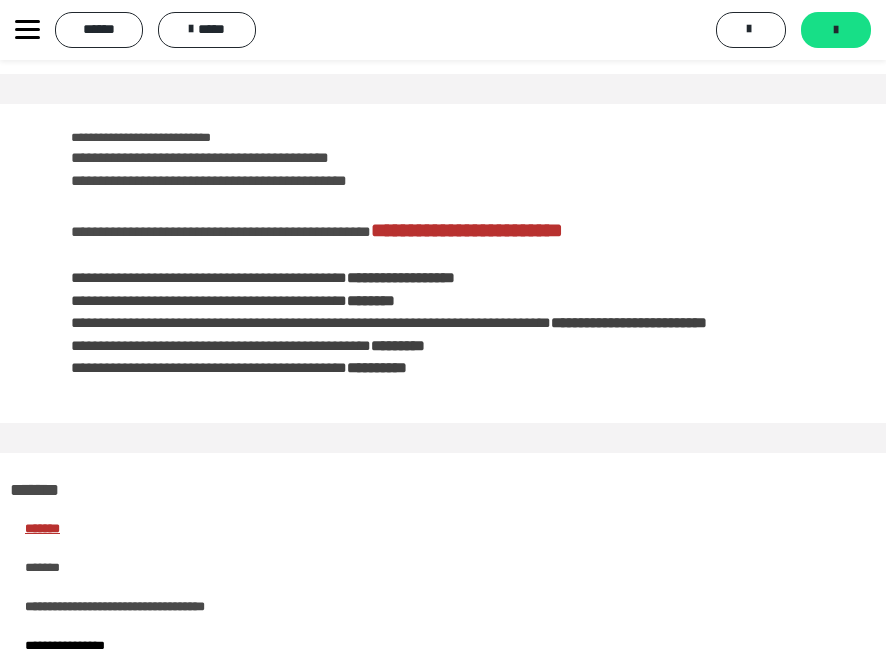 scroll, scrollTop: 0, scrollLeft: 0, axis: both 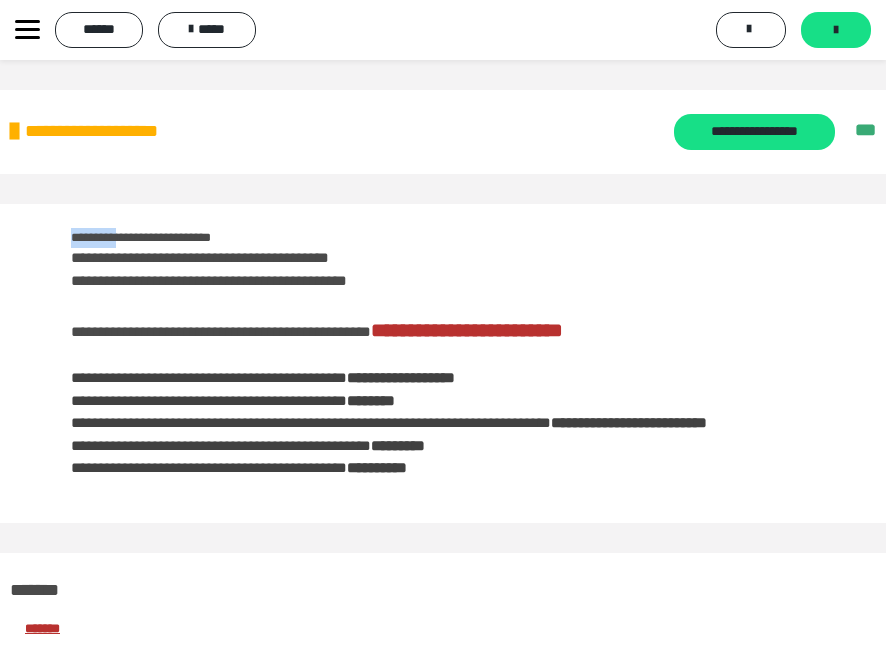 click on "**********" at bounding box center (443, 2500) 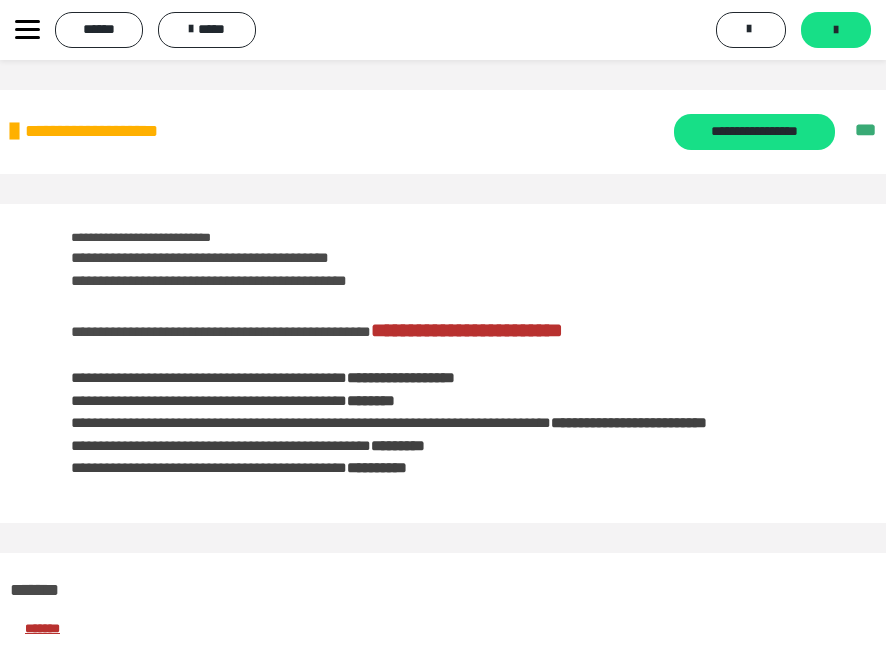 click 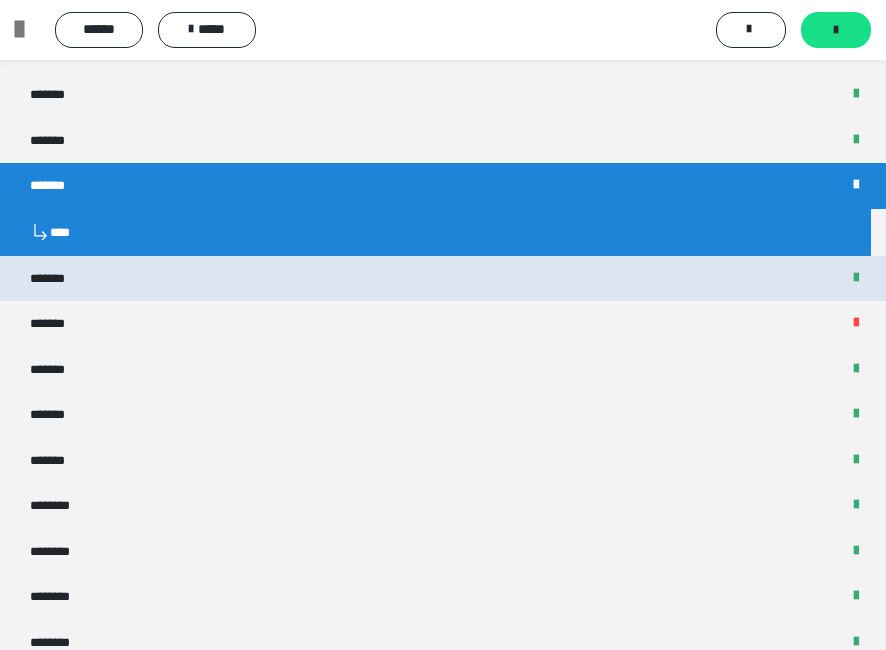 click on "*******" at bounding box center (443, 279) 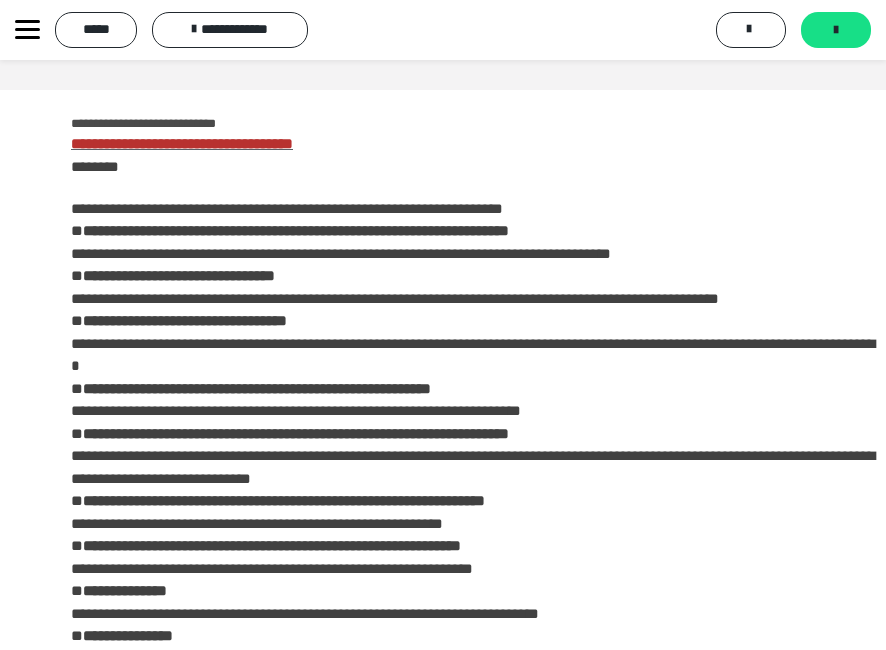 scroll, scrollTop: 100, scrollLeft: 0, axis: vertical 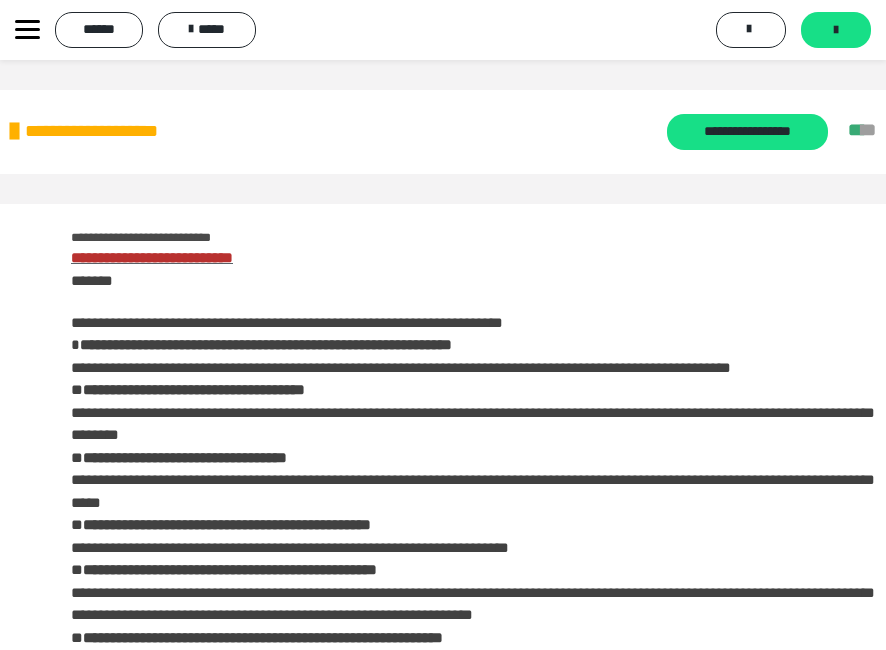 click 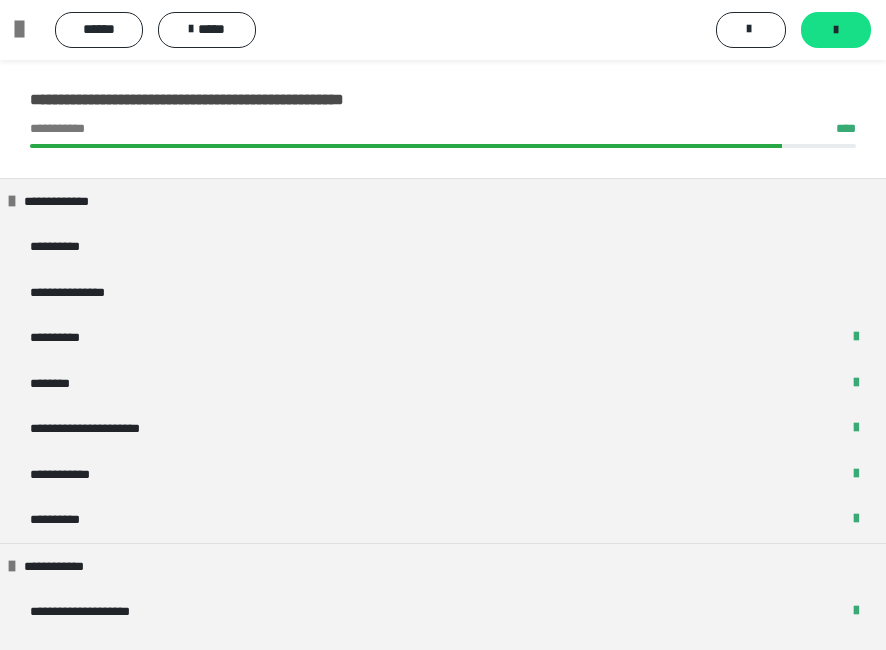 scroll, scrollTop: 0, scrollLeft: 0, axis: both 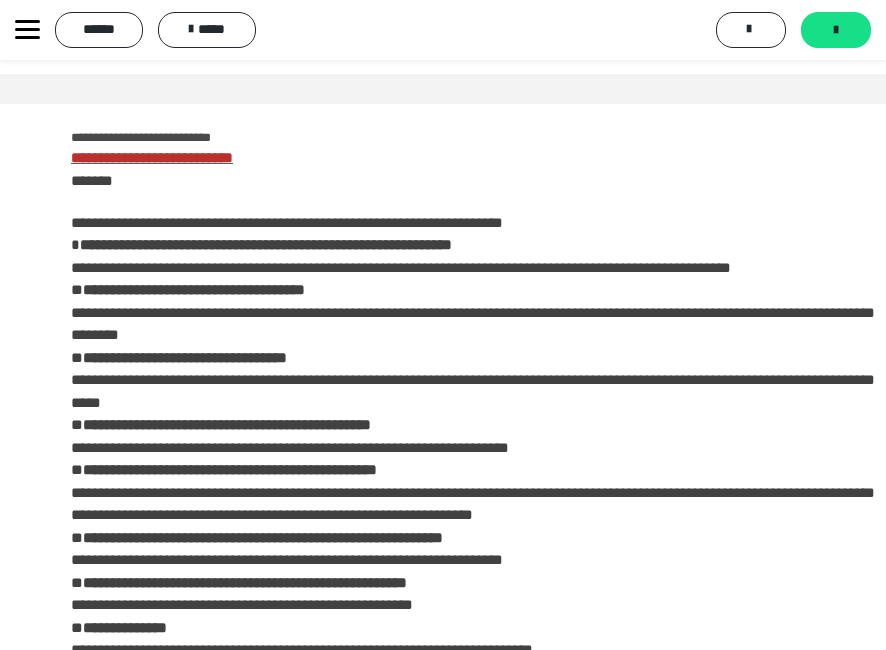 click 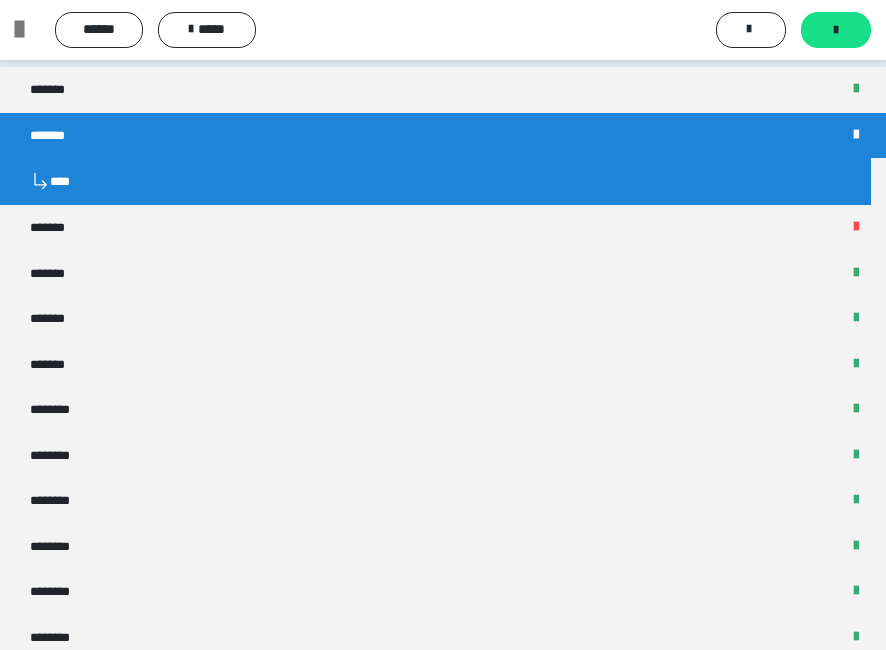 scroll, scrollTop: 800, scrollLeft: 0, axis: vertical 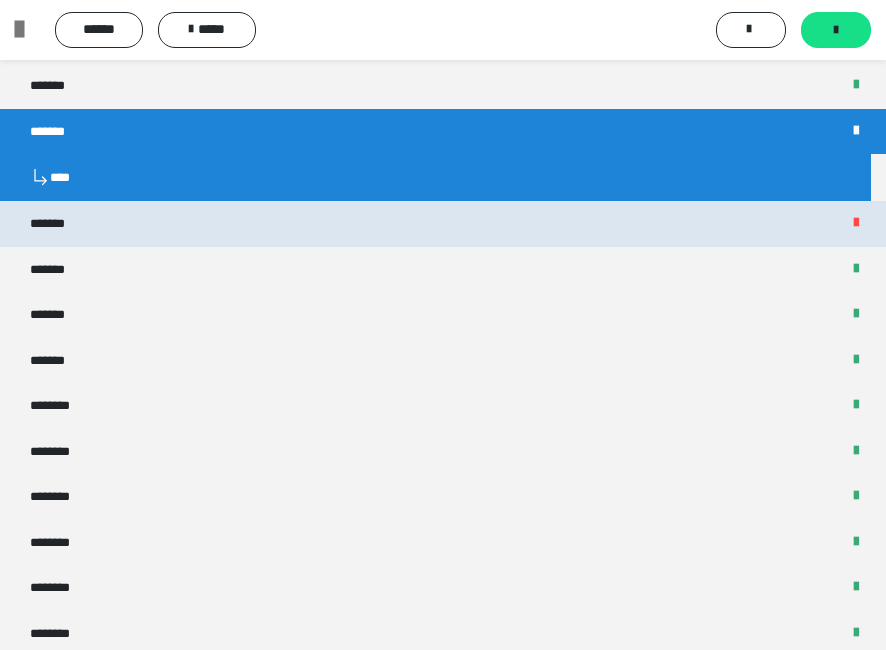 click on "*******" at bounding box center [443, 224] 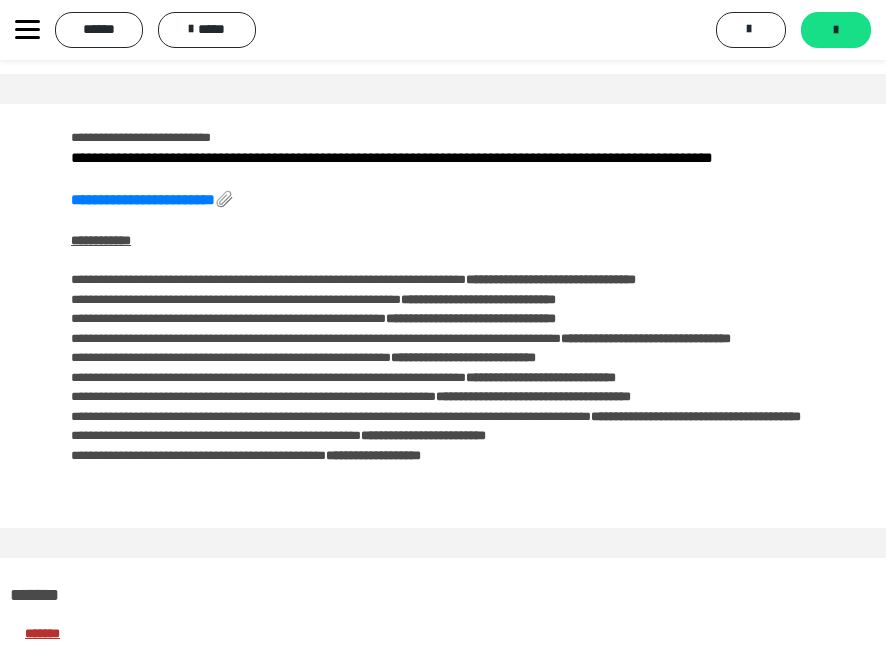 scroll, scrollTop: 0, scrollLeft: 0, axis: both 